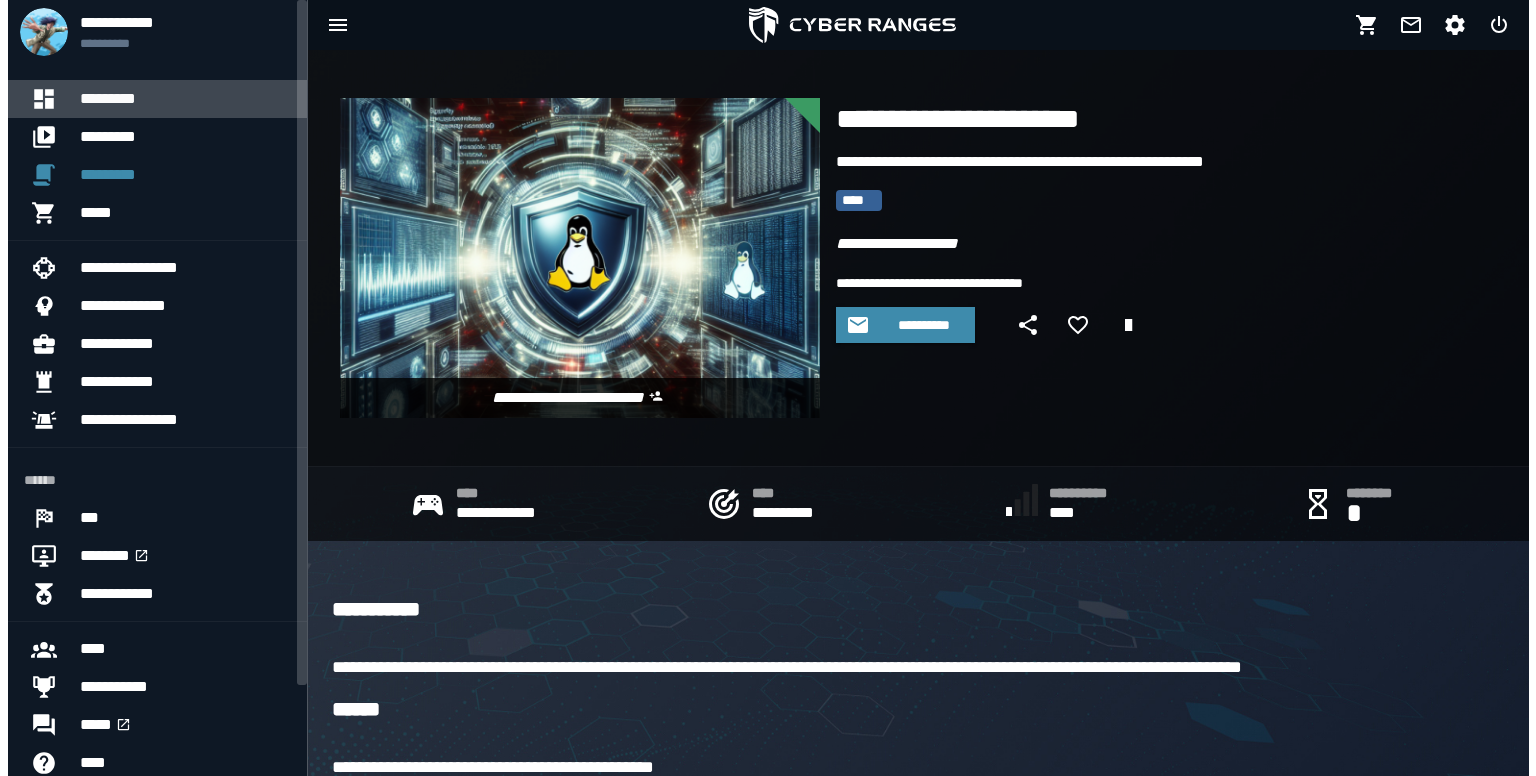 scroll, scrollTop: 0, scrollLeft: 0, axis: both 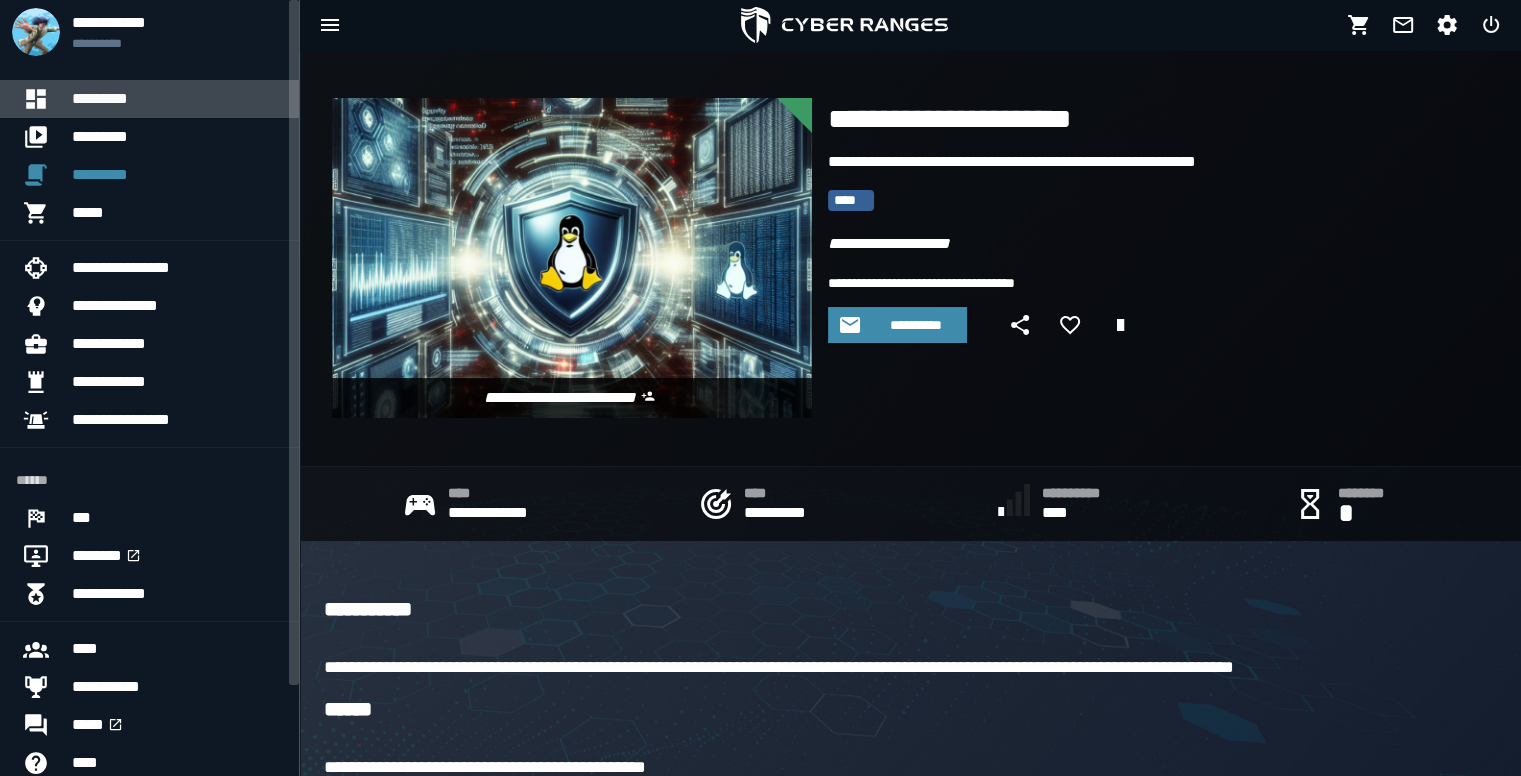 click on "*********" at bounding box center [177, 99] 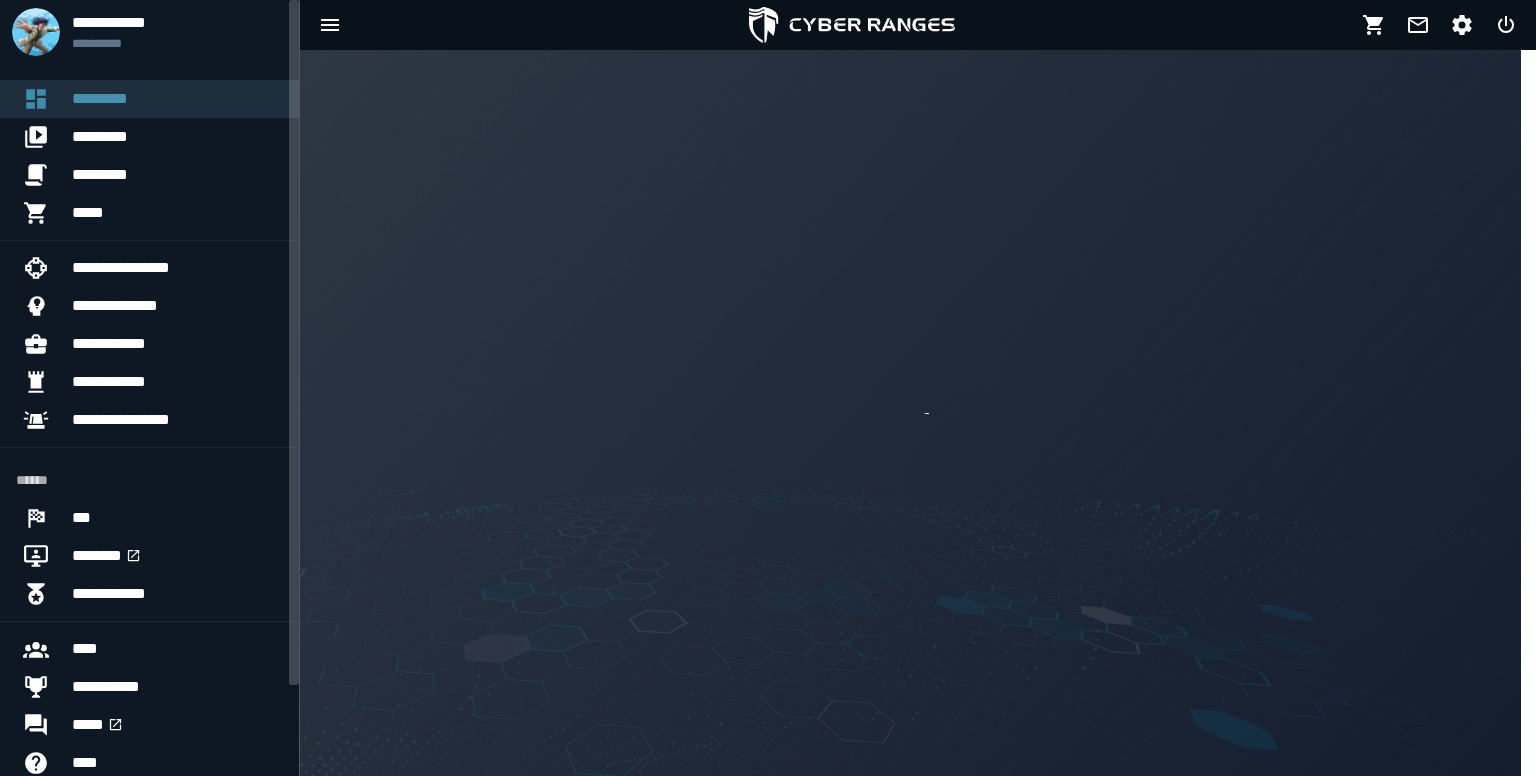 scroll, scrollTop: 0, scrollLeft: 0, axis: both 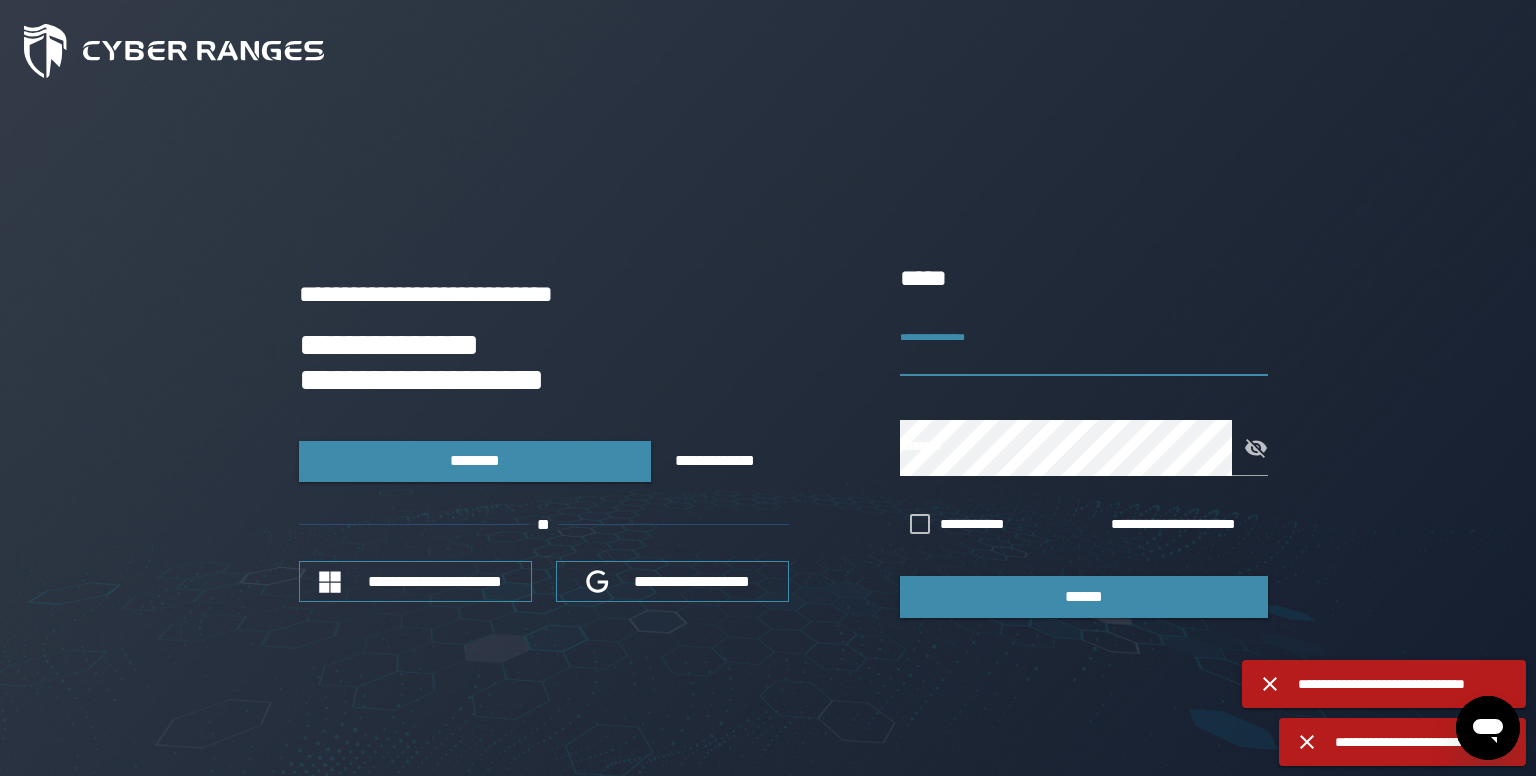 click on "**********" at bounding box center (1084, 348) 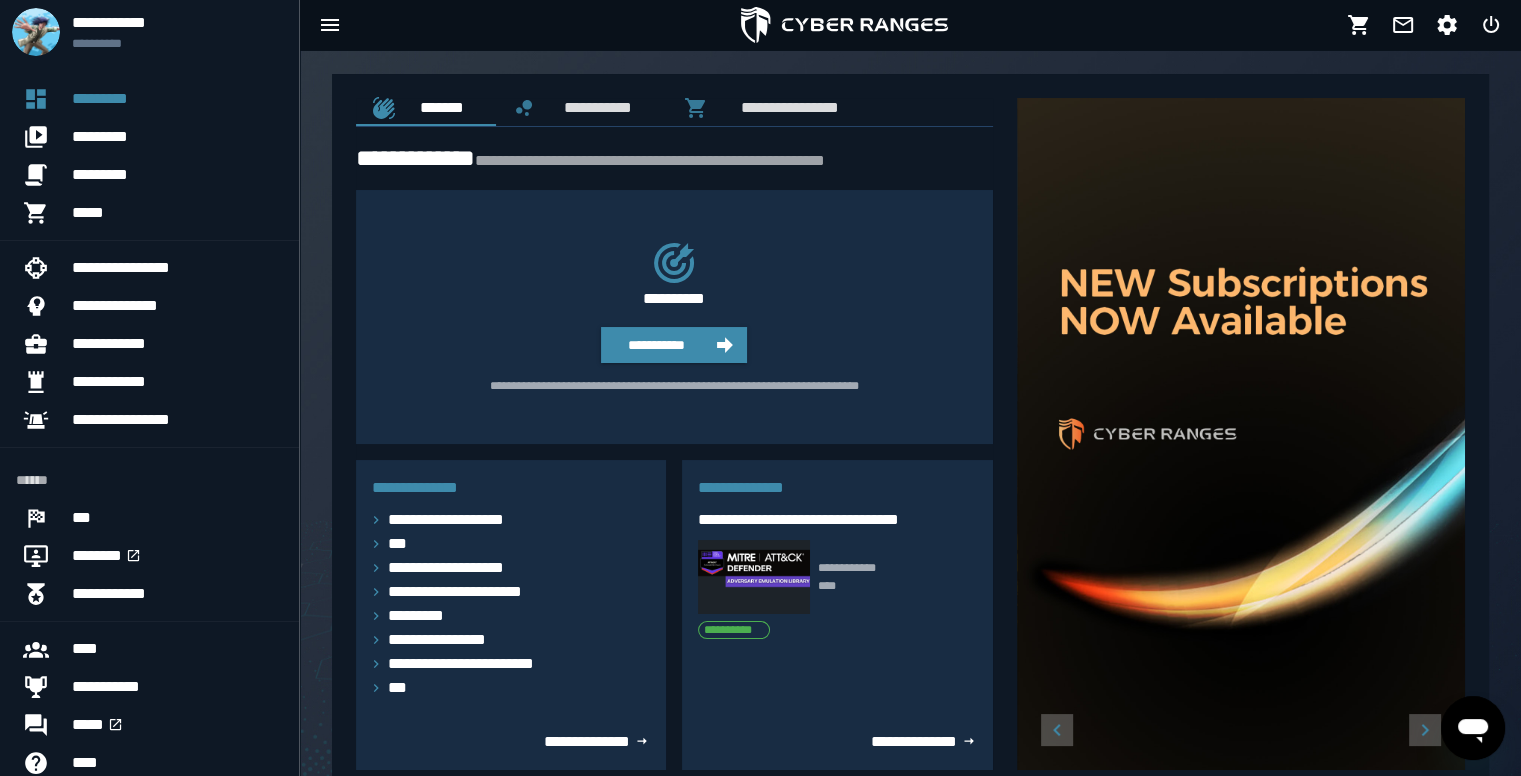 click at bounding box center [753, 577] 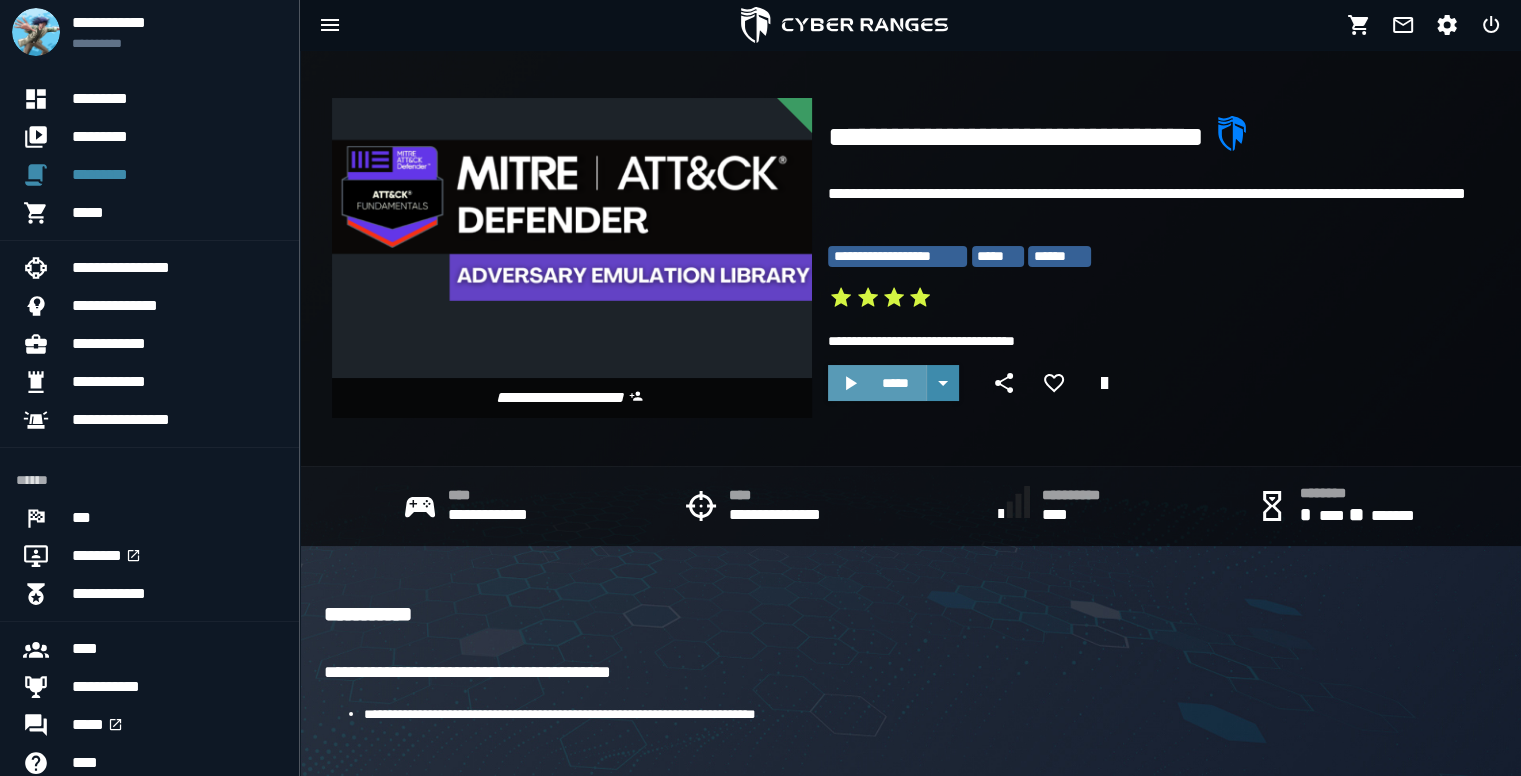 click on "*****" at bounding box center (877, 383) 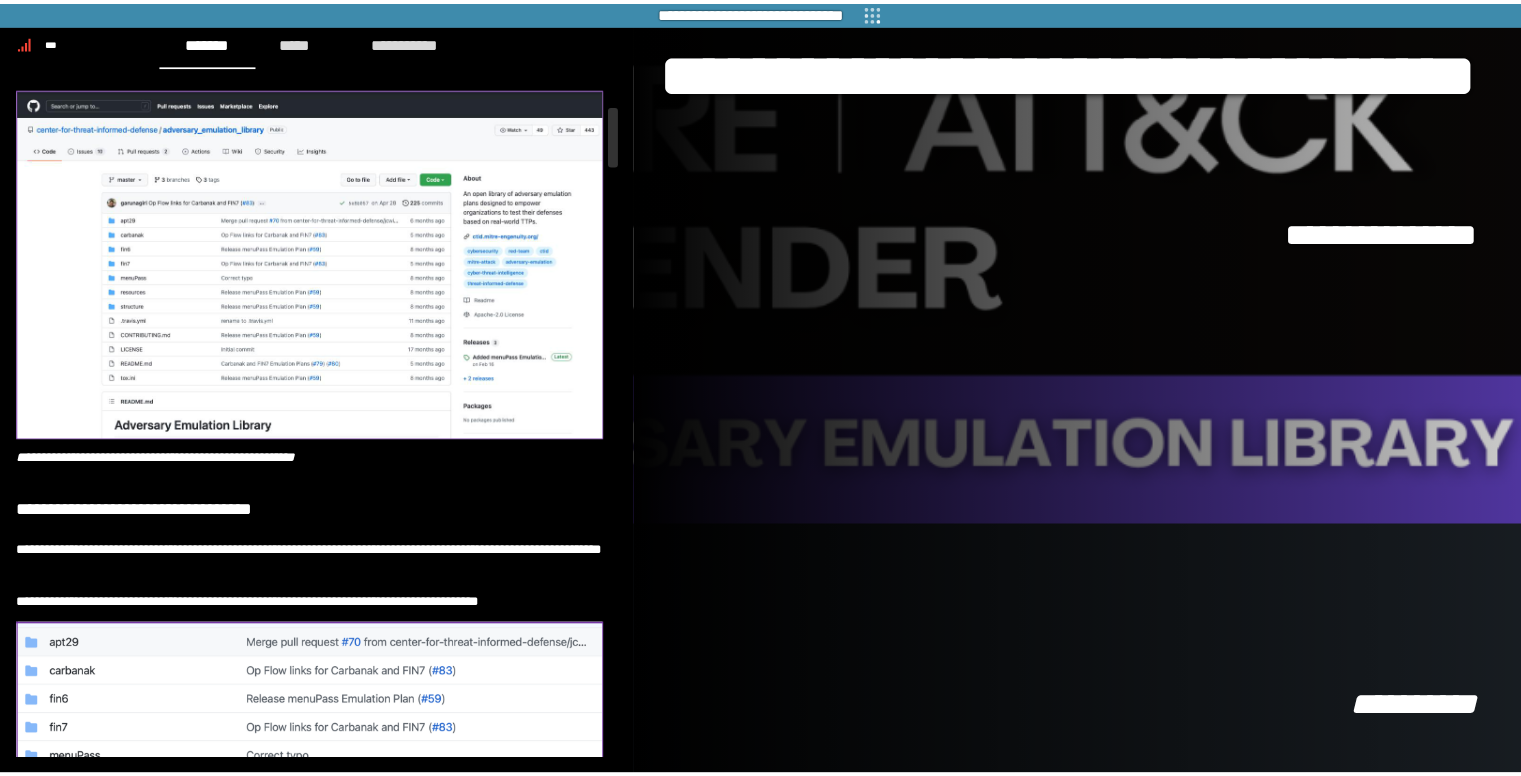 scroll, scrollTop: 0, scrollLeft: 0, axis: both 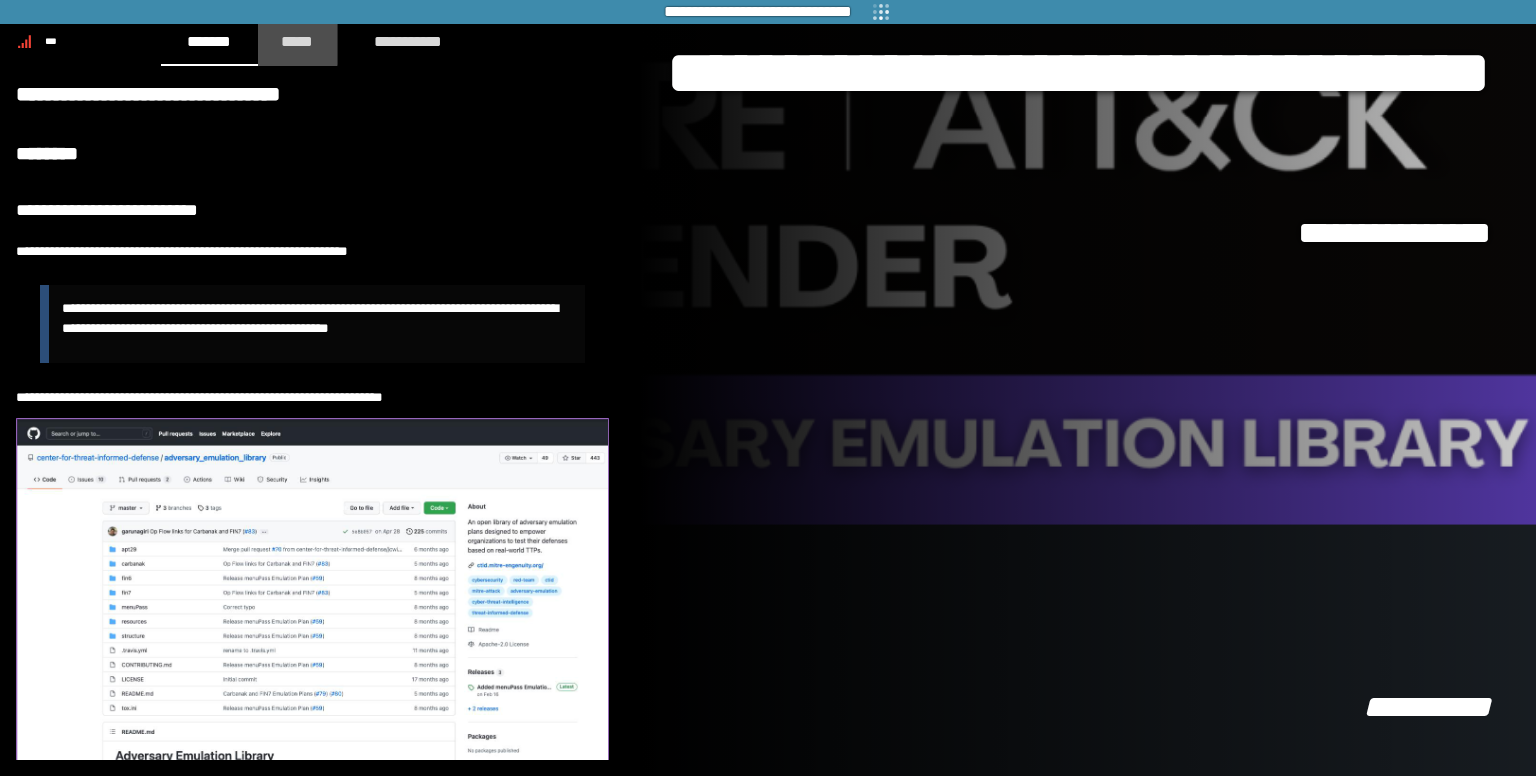 click on "*****" at bounding box center (298, 41) 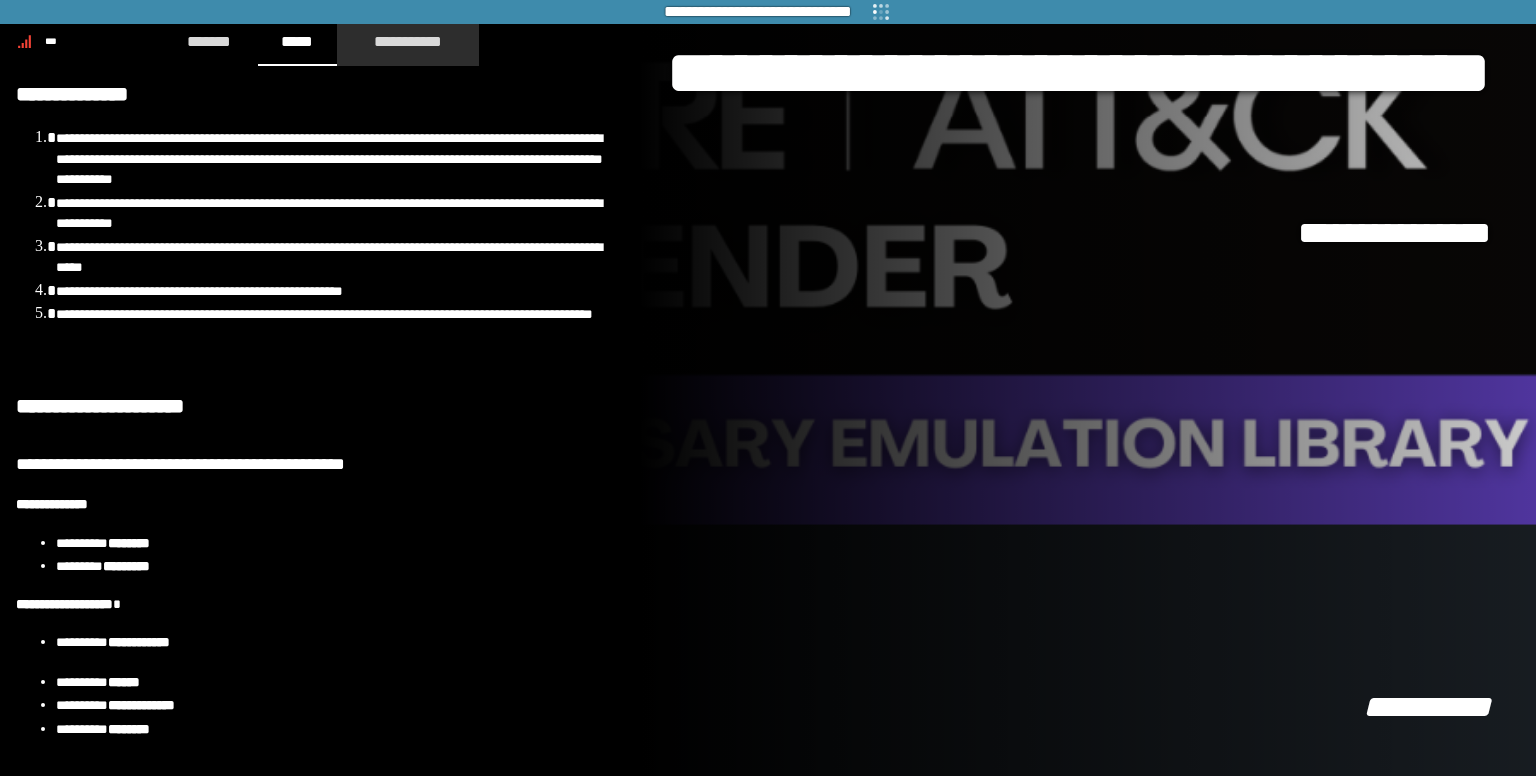 click on "**********" at bounding box center [408, 41] 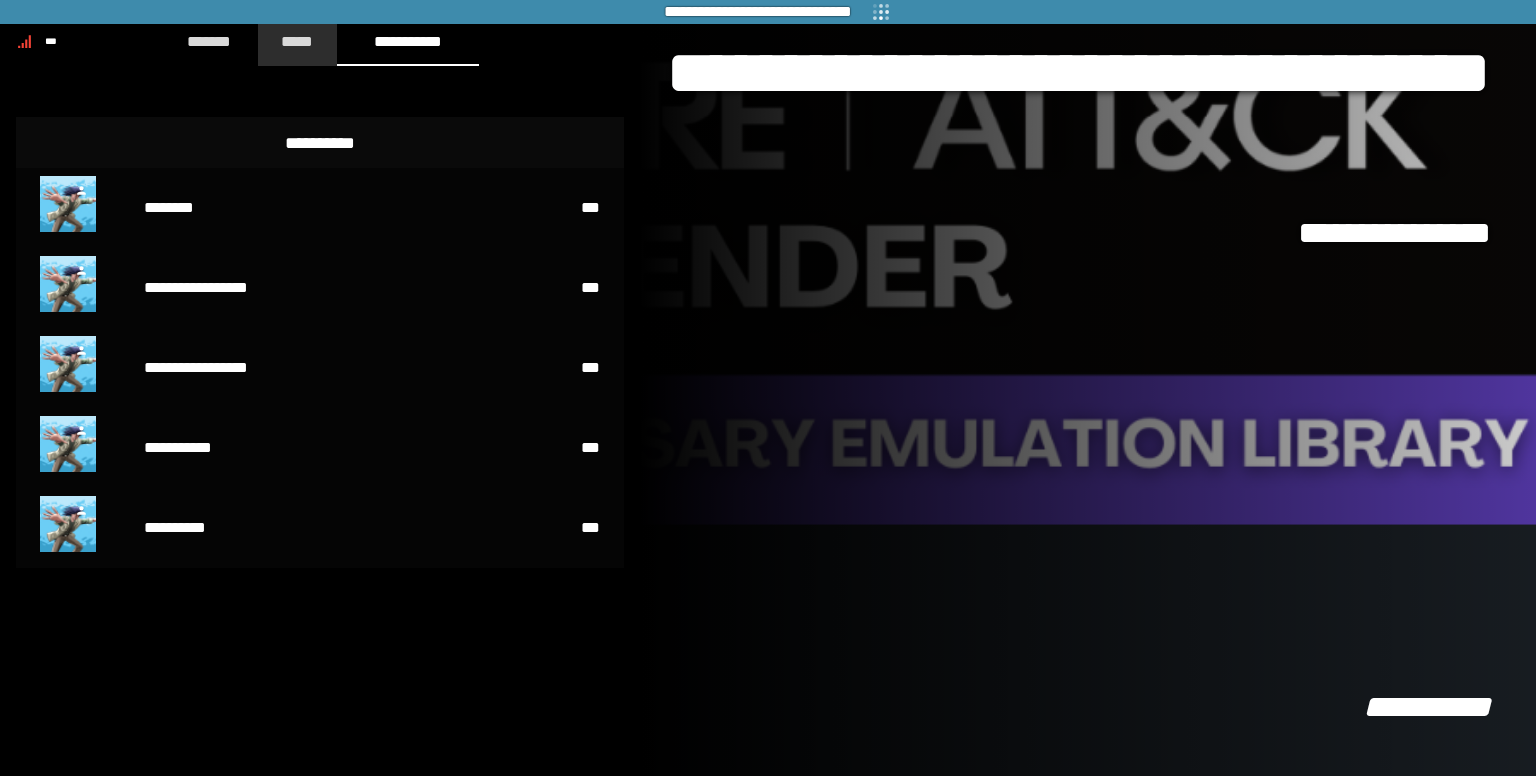 click on "*****" at bounding box center [298, 41] 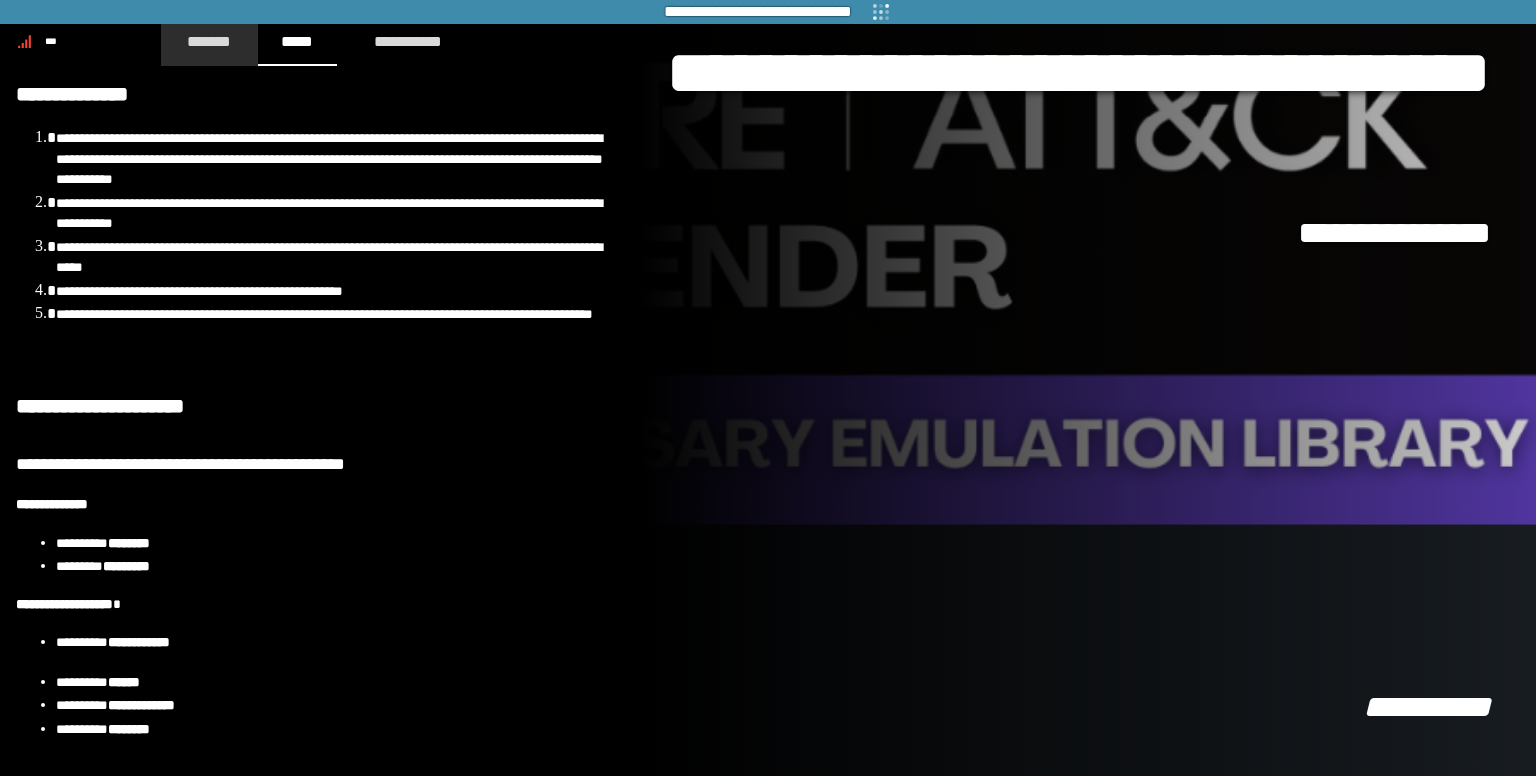 click on "*******" at bounding box center (209, 41) 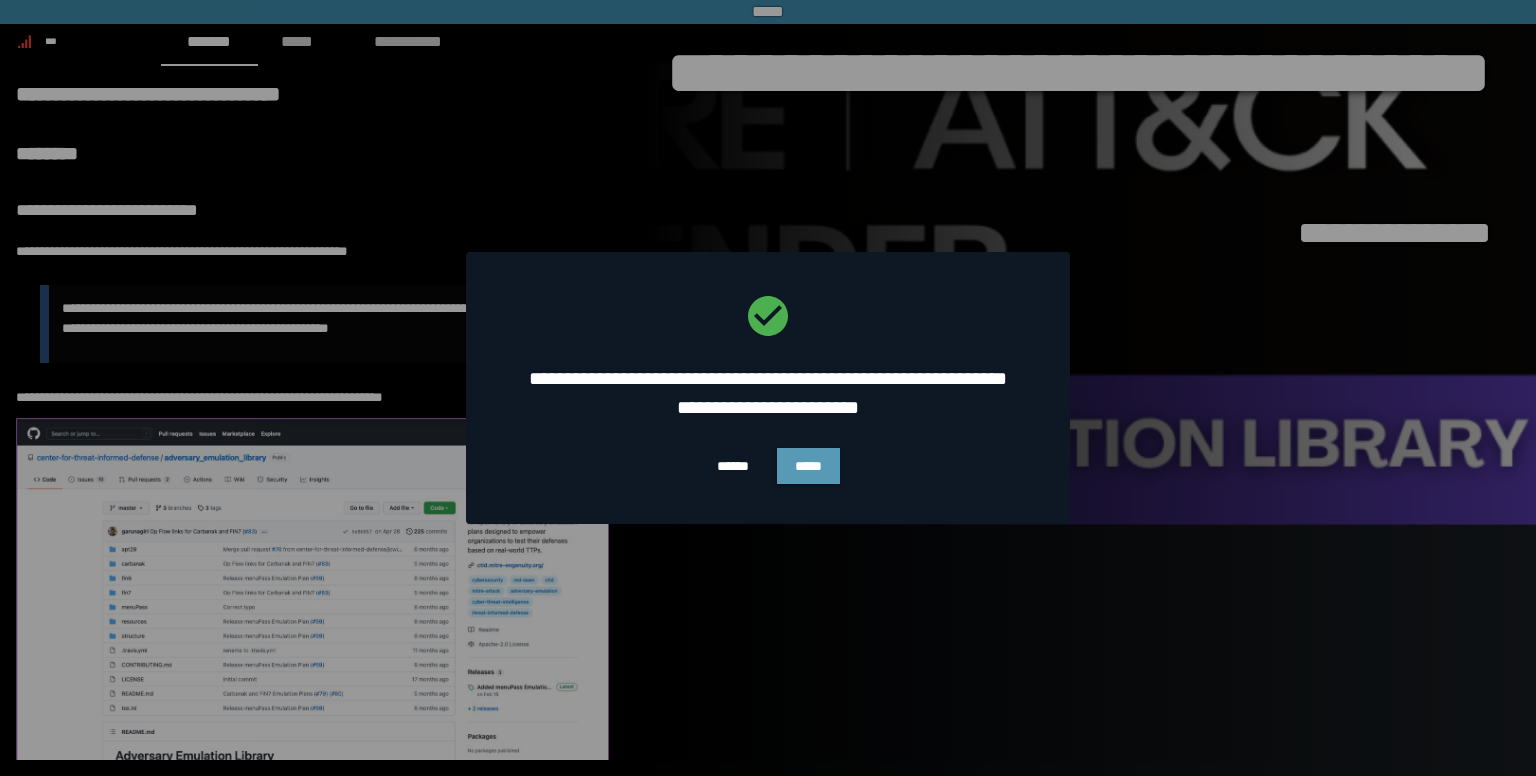 click on "*****" at bounding box center (808, 466) 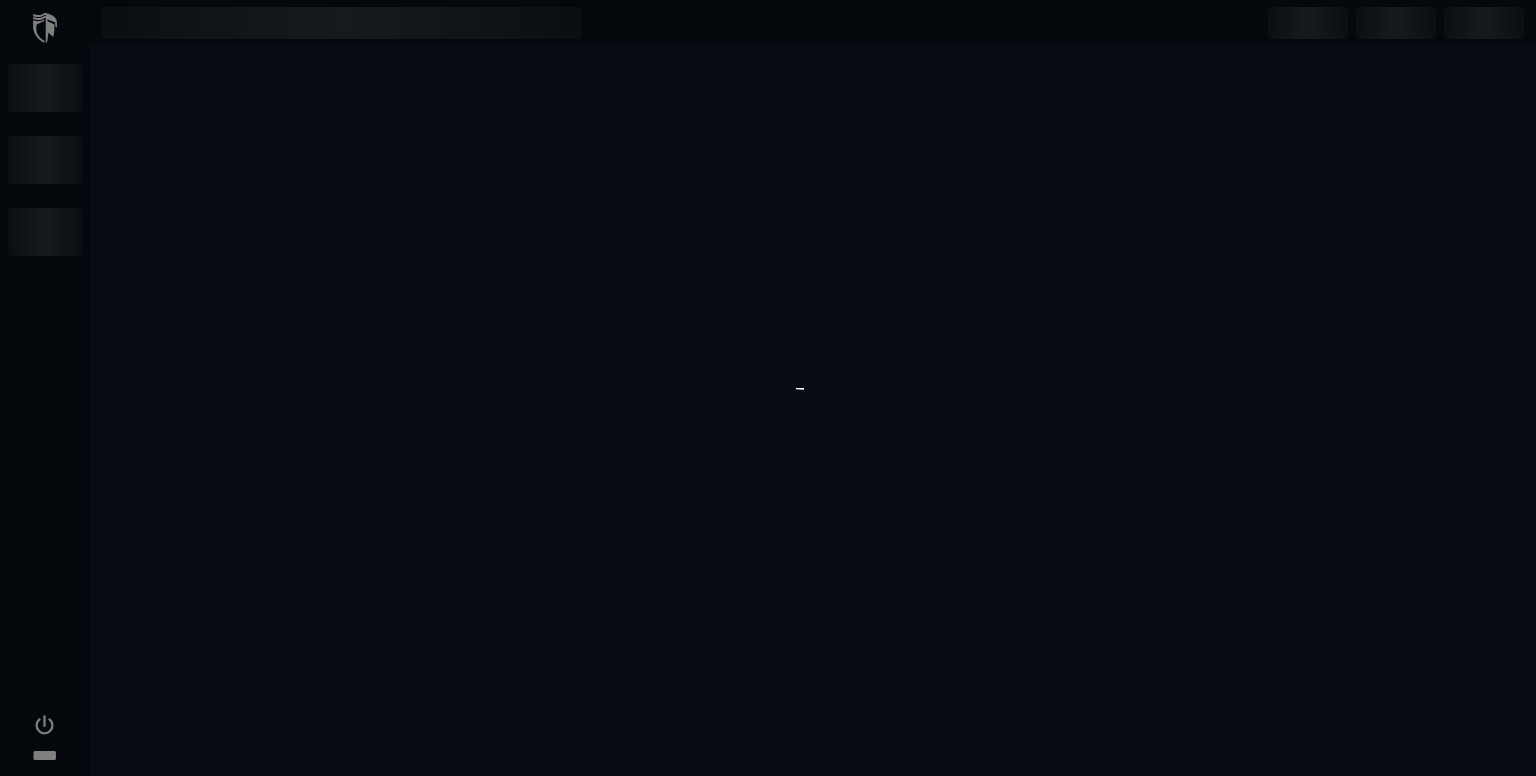 click on "****" at bounding box center (768, 388) 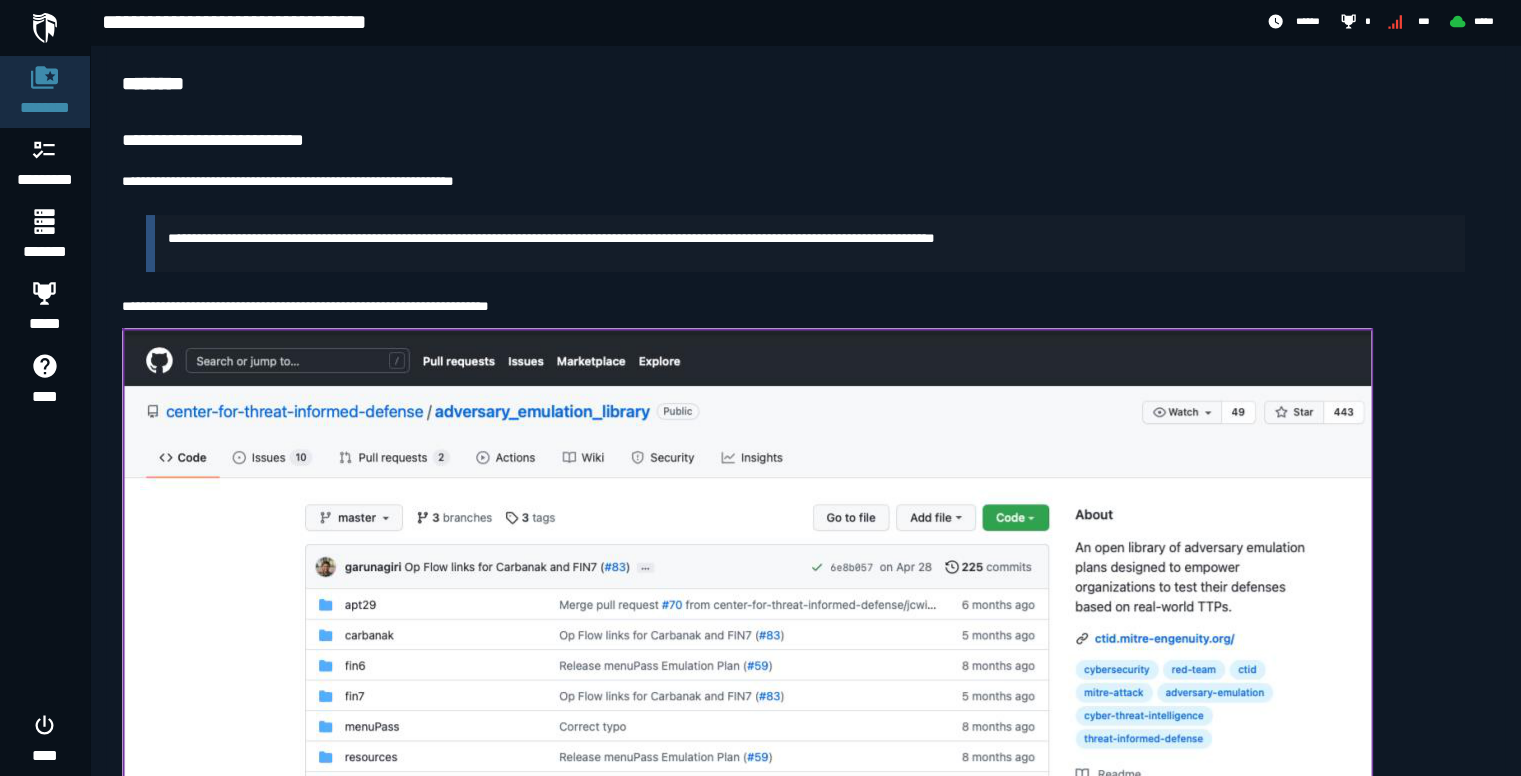 scroll, scrollTop: 0, scrollLeft: 0, axis: both 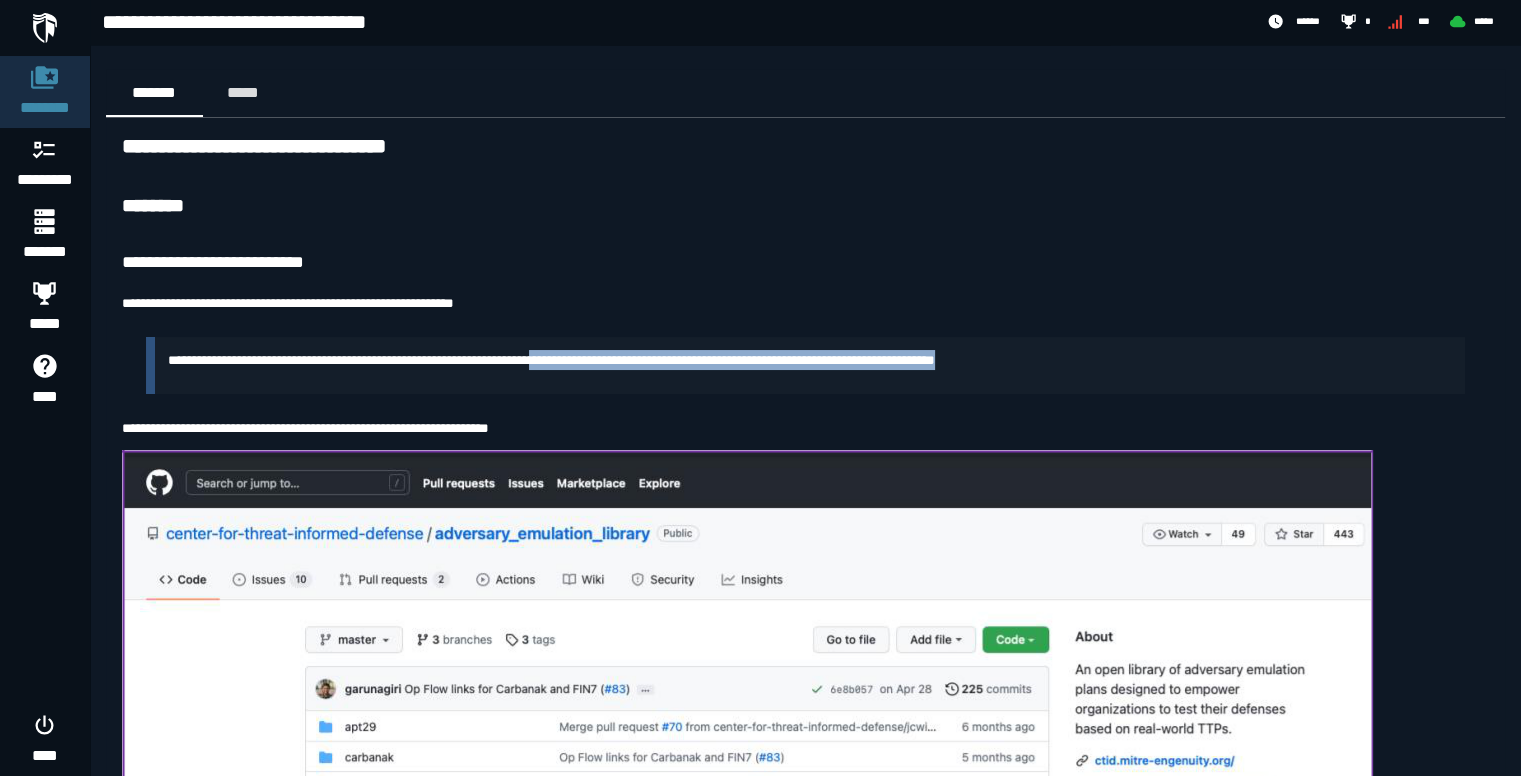 drag, startPoint x: 596, startPoint y: 359, endPoint x: 1120, endPoint y: 370, distance: 524.1154 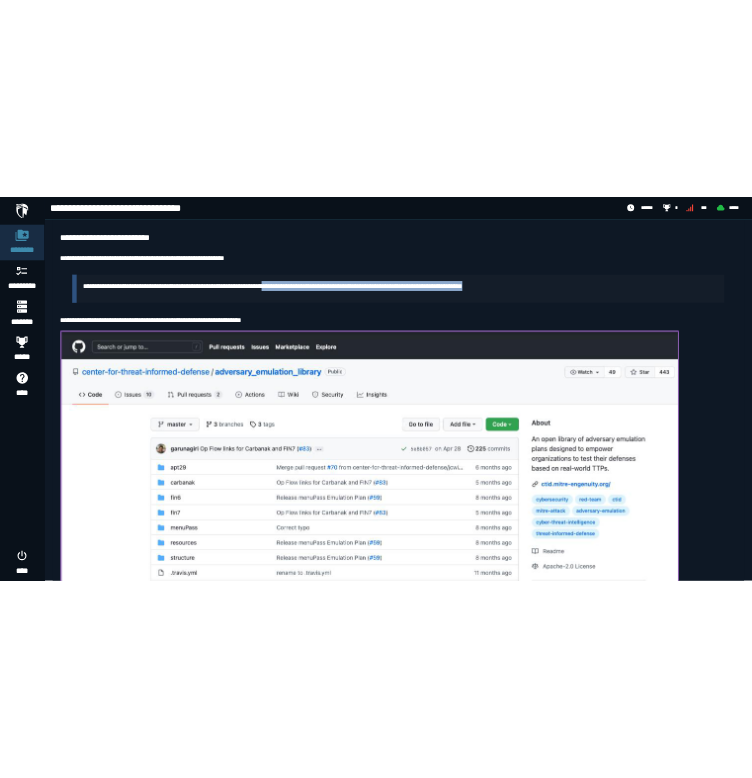 scroll, scrollTop: 200, scrollLeft: 0, axis: vertical 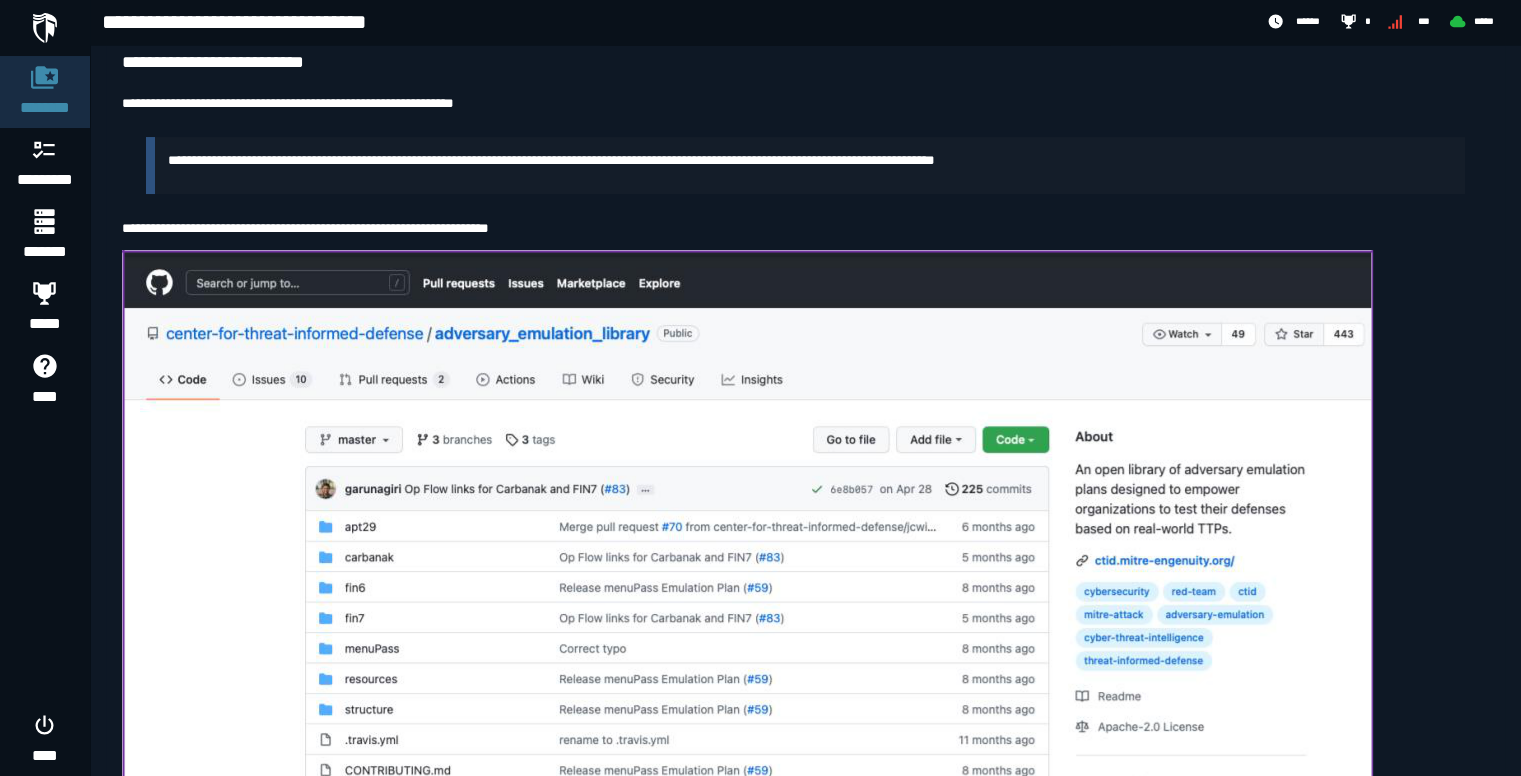 click on "**********" at bounding box center (805, 64) 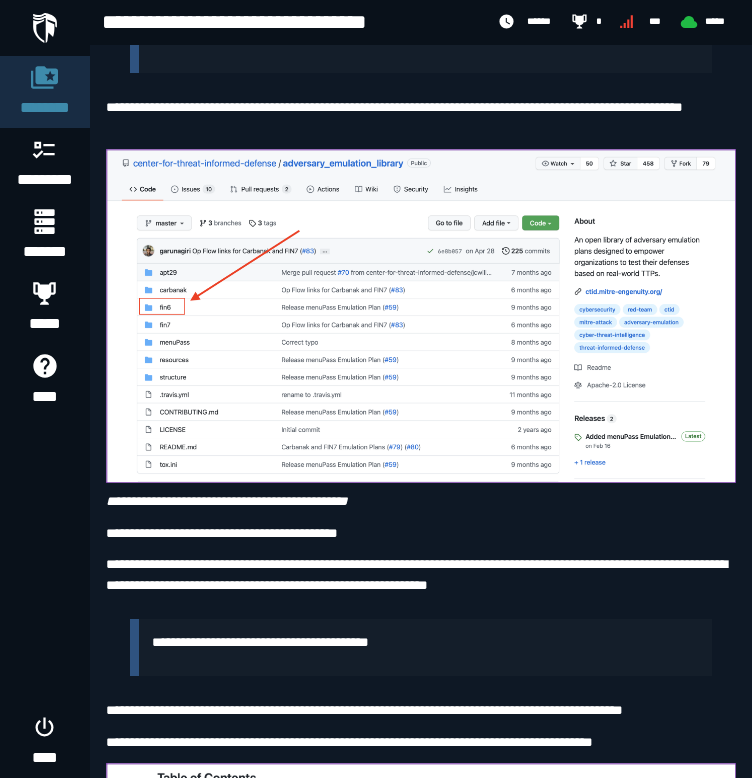 scroll, scrollTop: 2300, scrollLeft: 0, axis: vertical 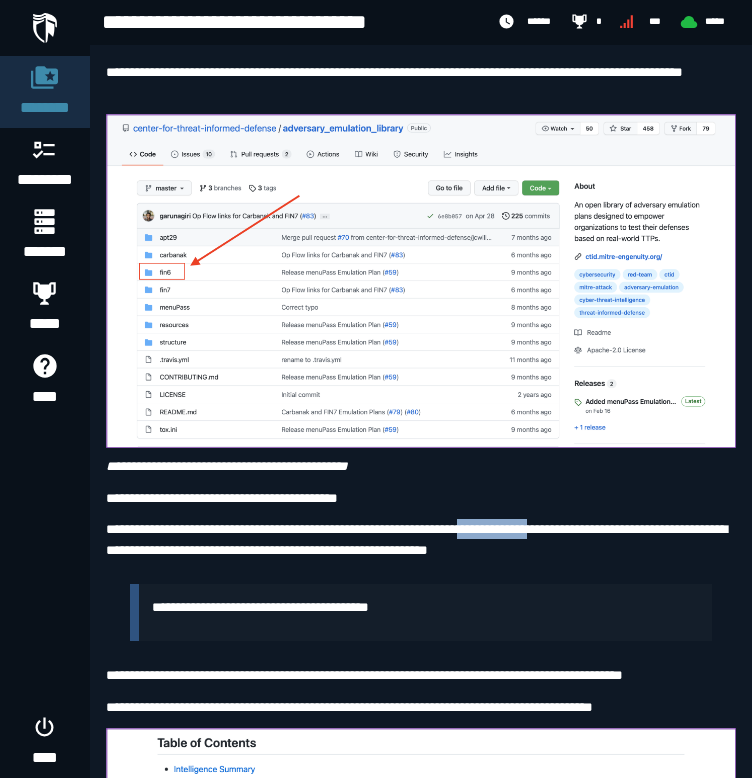 drag, startPoint x: 529, startPoint y: 523, endPoint x: 620, endPoint y: 531, distance: 91.350975 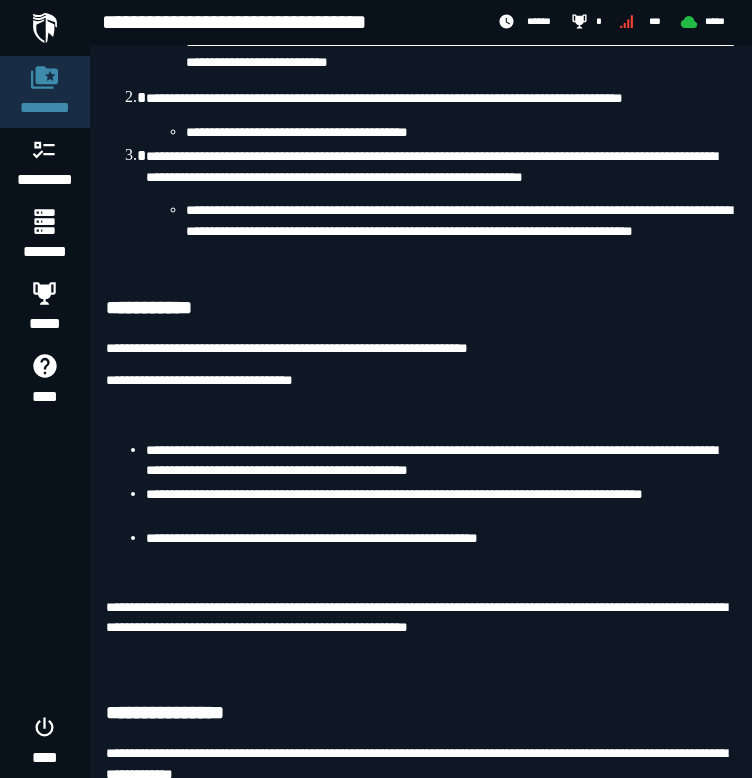 scroll, scrollTop: 7193, scrollLeft: 0, axis: vertical 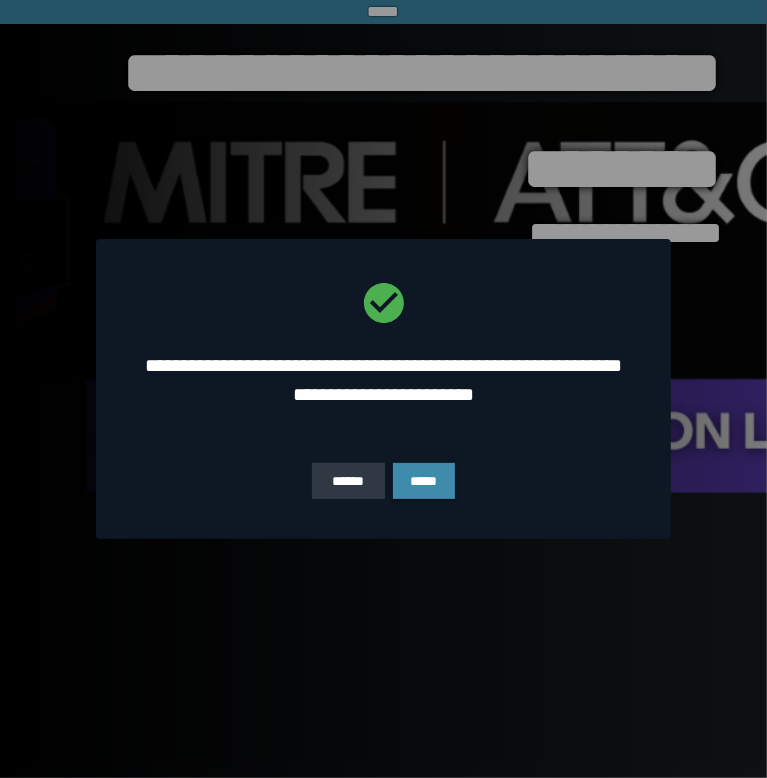 click on "******" at bounding box center [348, 481] 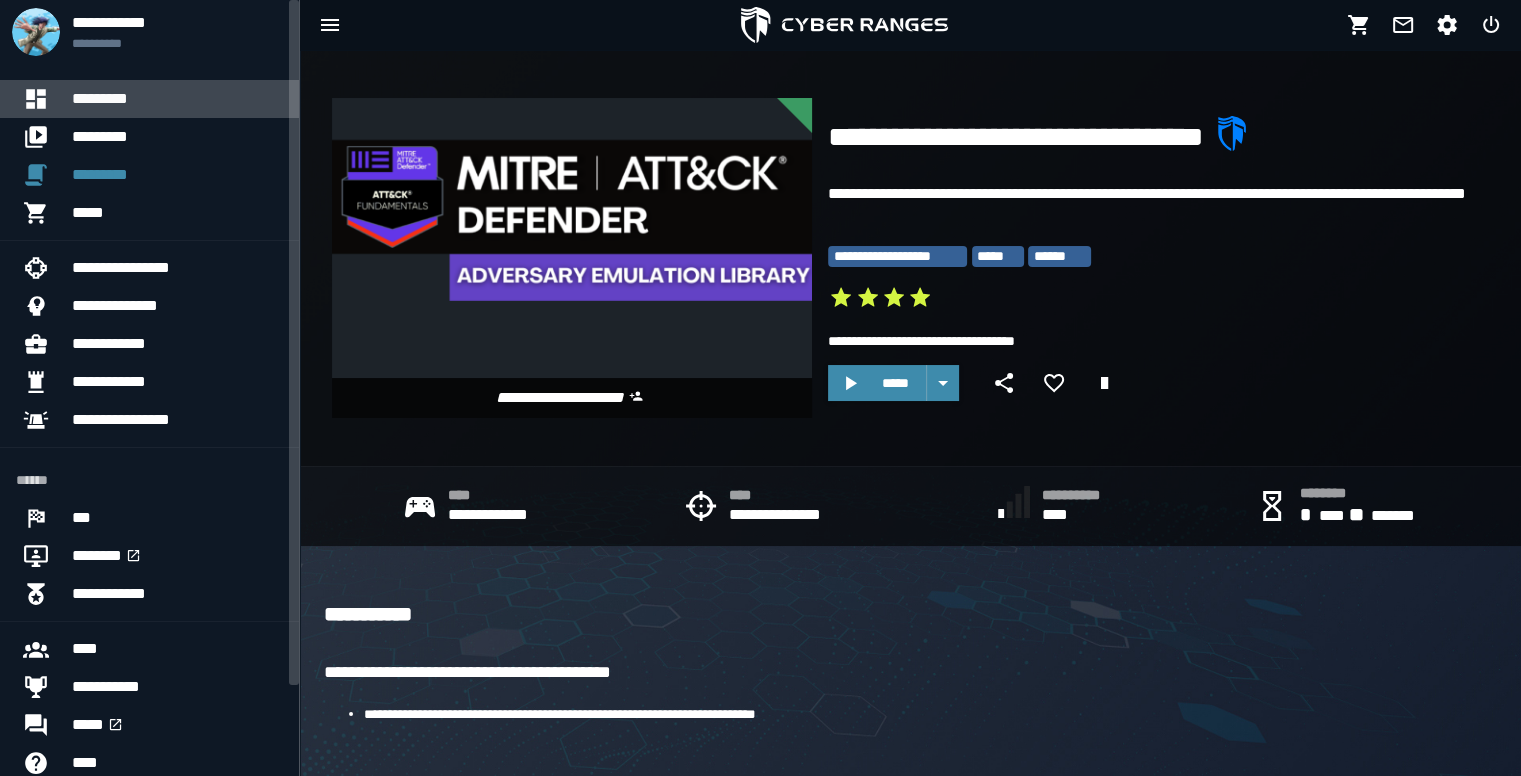 click on "*********" at bounding box center [177, 99] 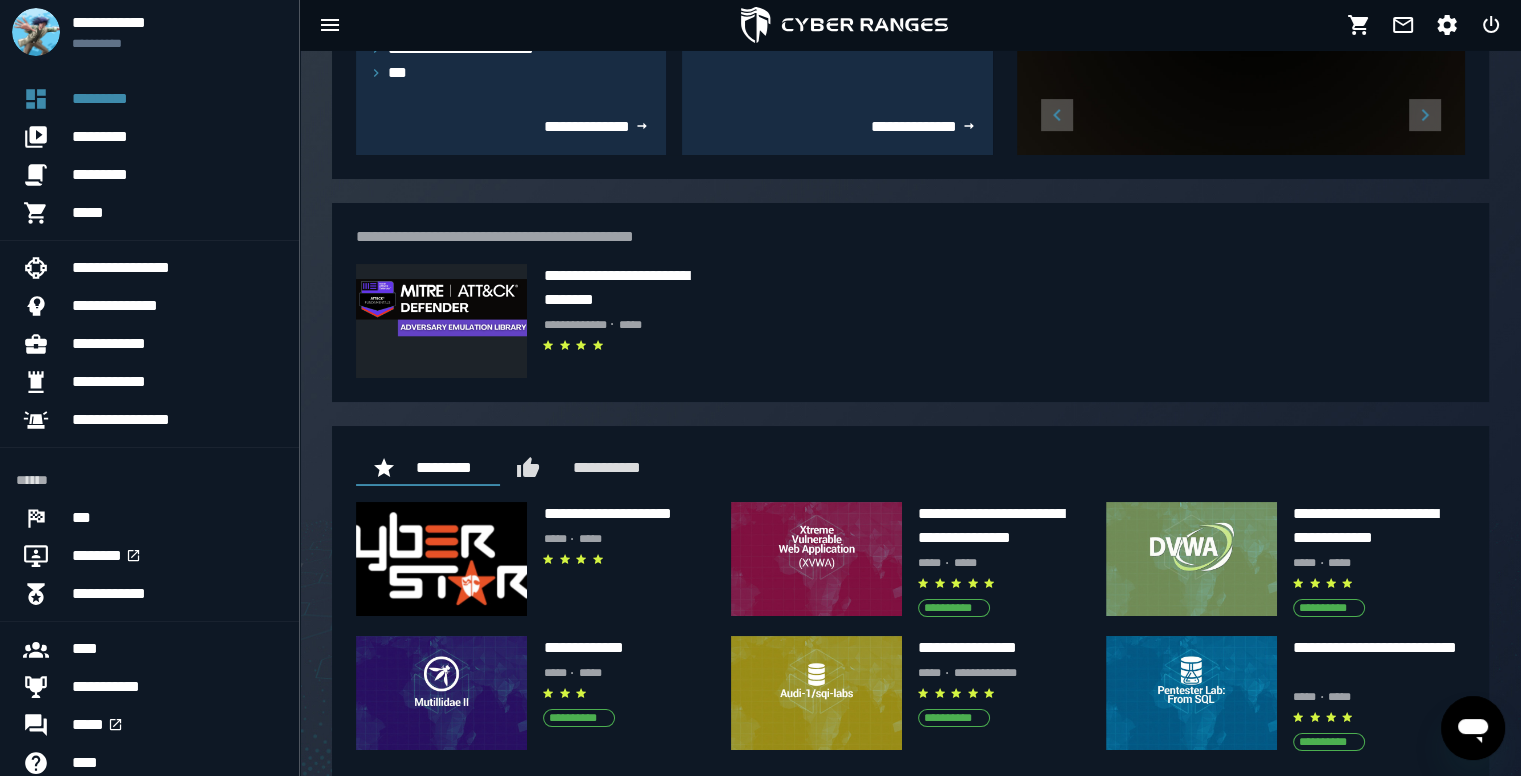 scroll, scrollTop: 140, scrollLeft: 0, axis: vertical 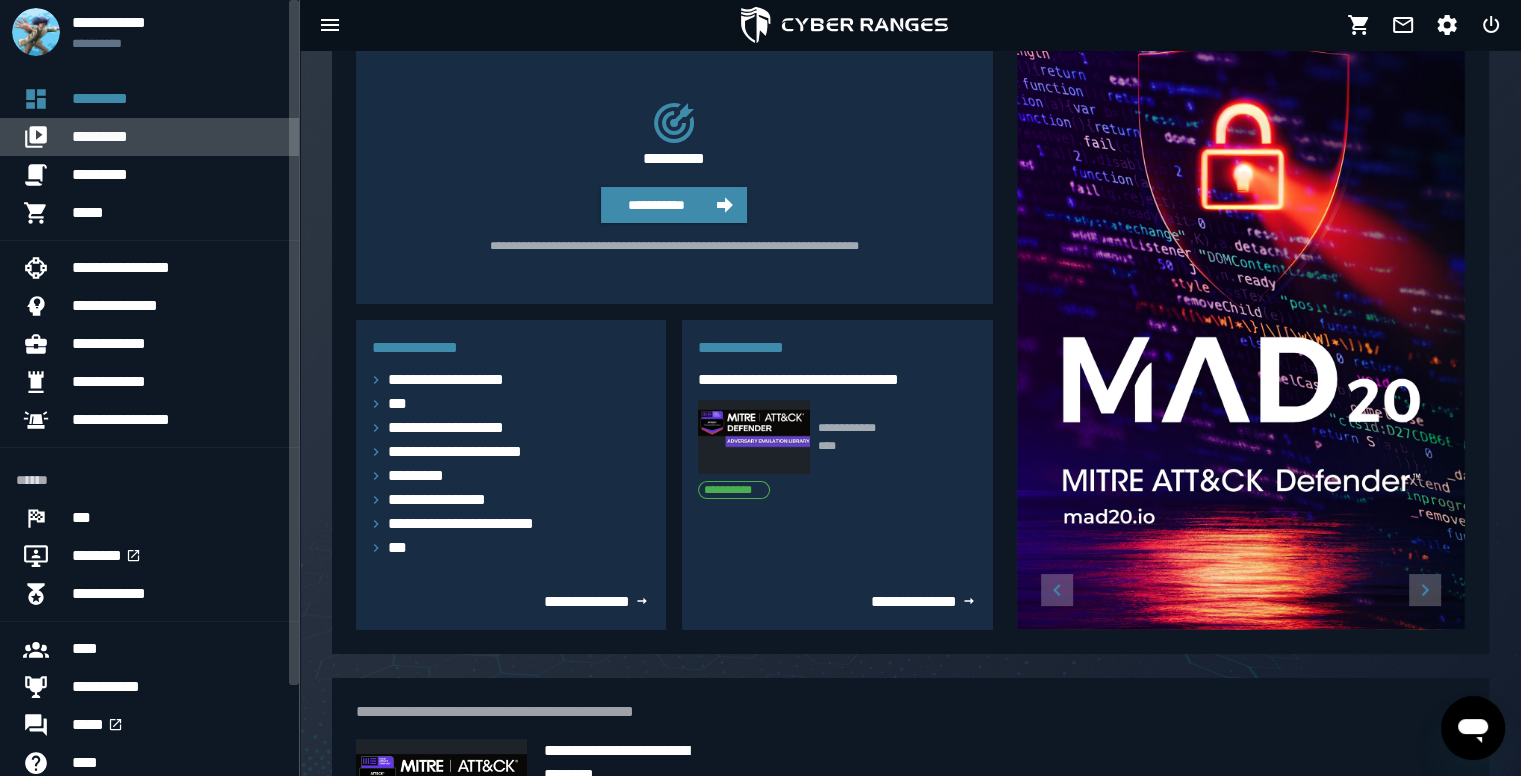 click on "*********" at bounding box center [177, 137] 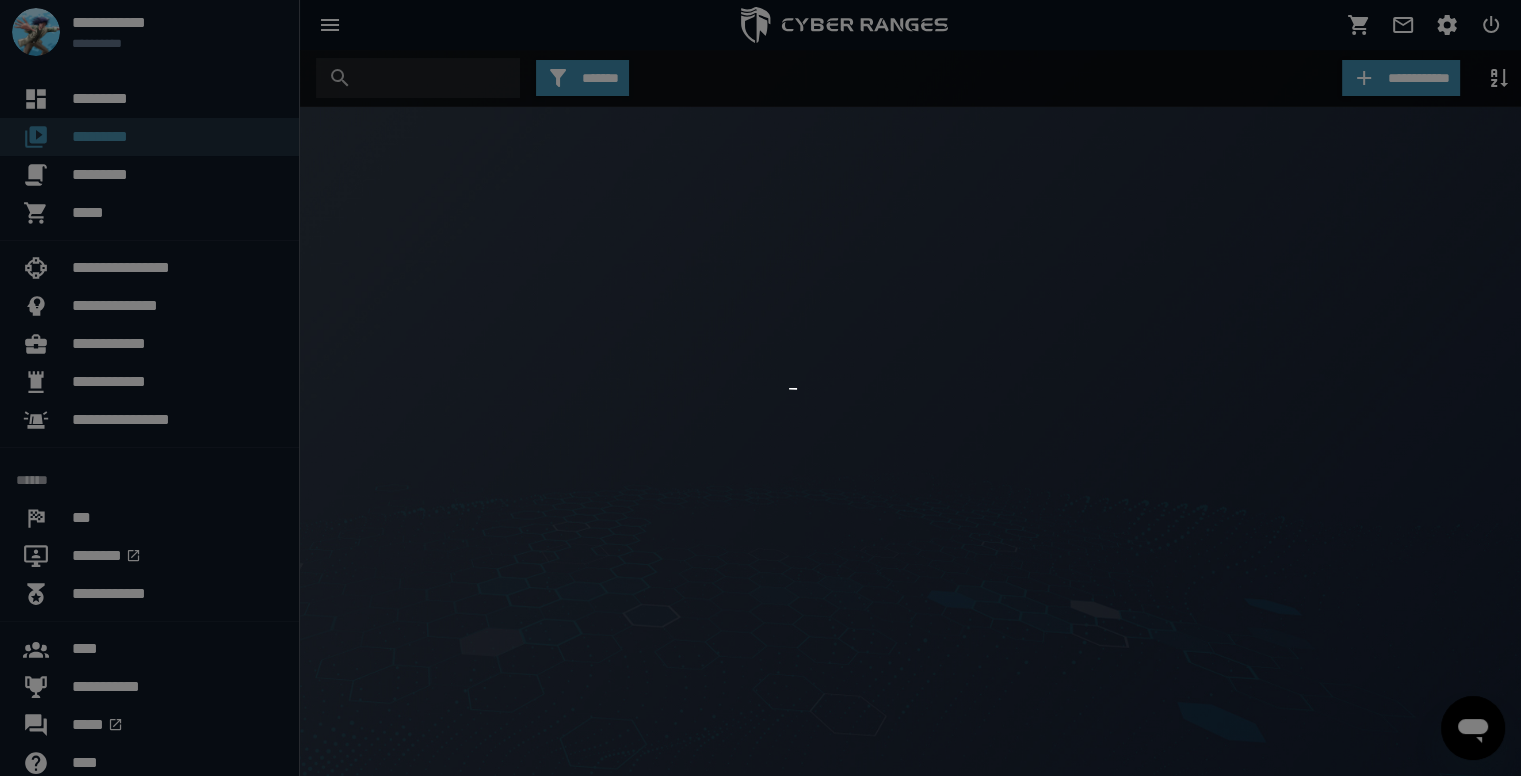 scroll, scrollTop: 0, scrollLeft: 0, axis: both 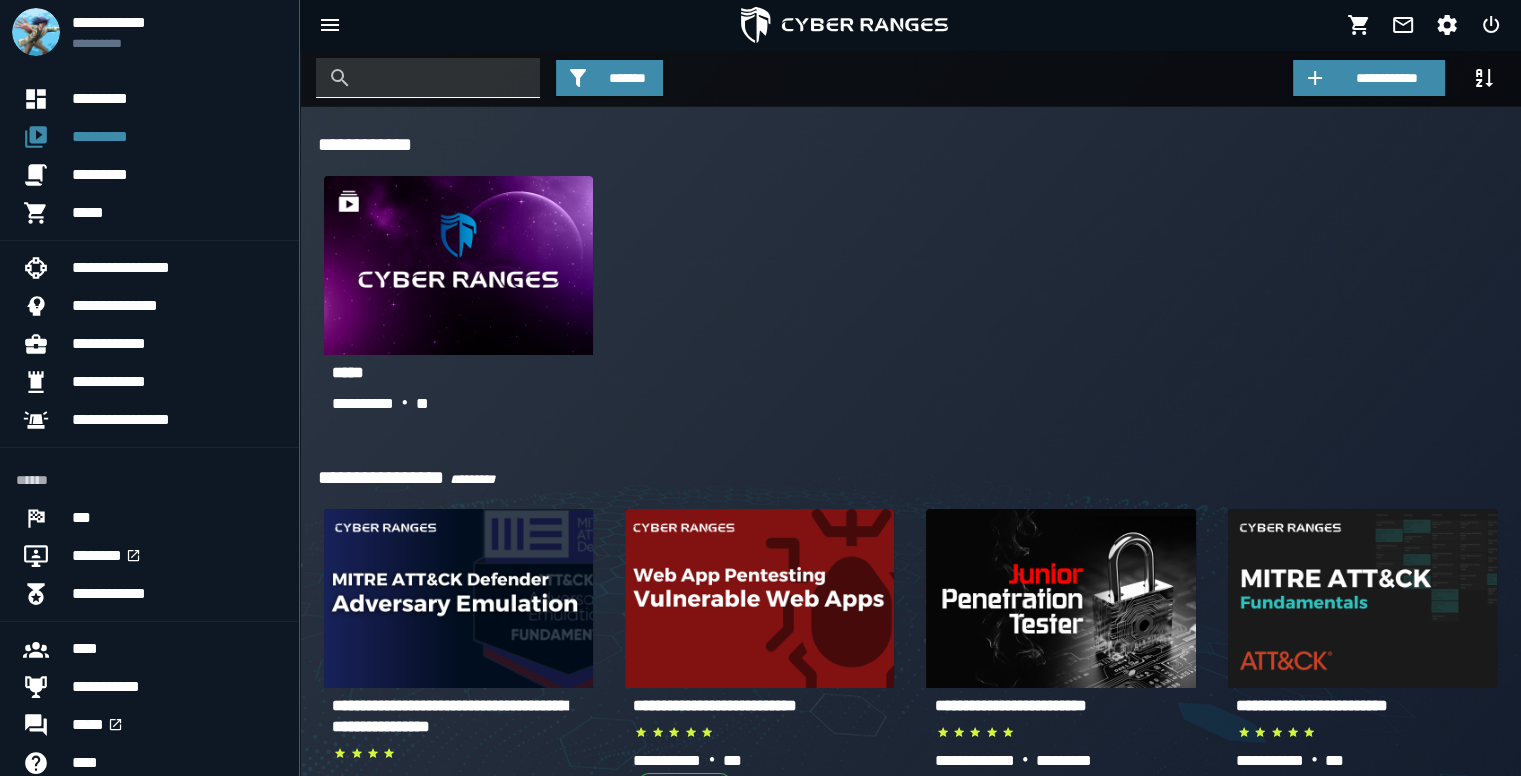 click at bounding box center (443, 78) 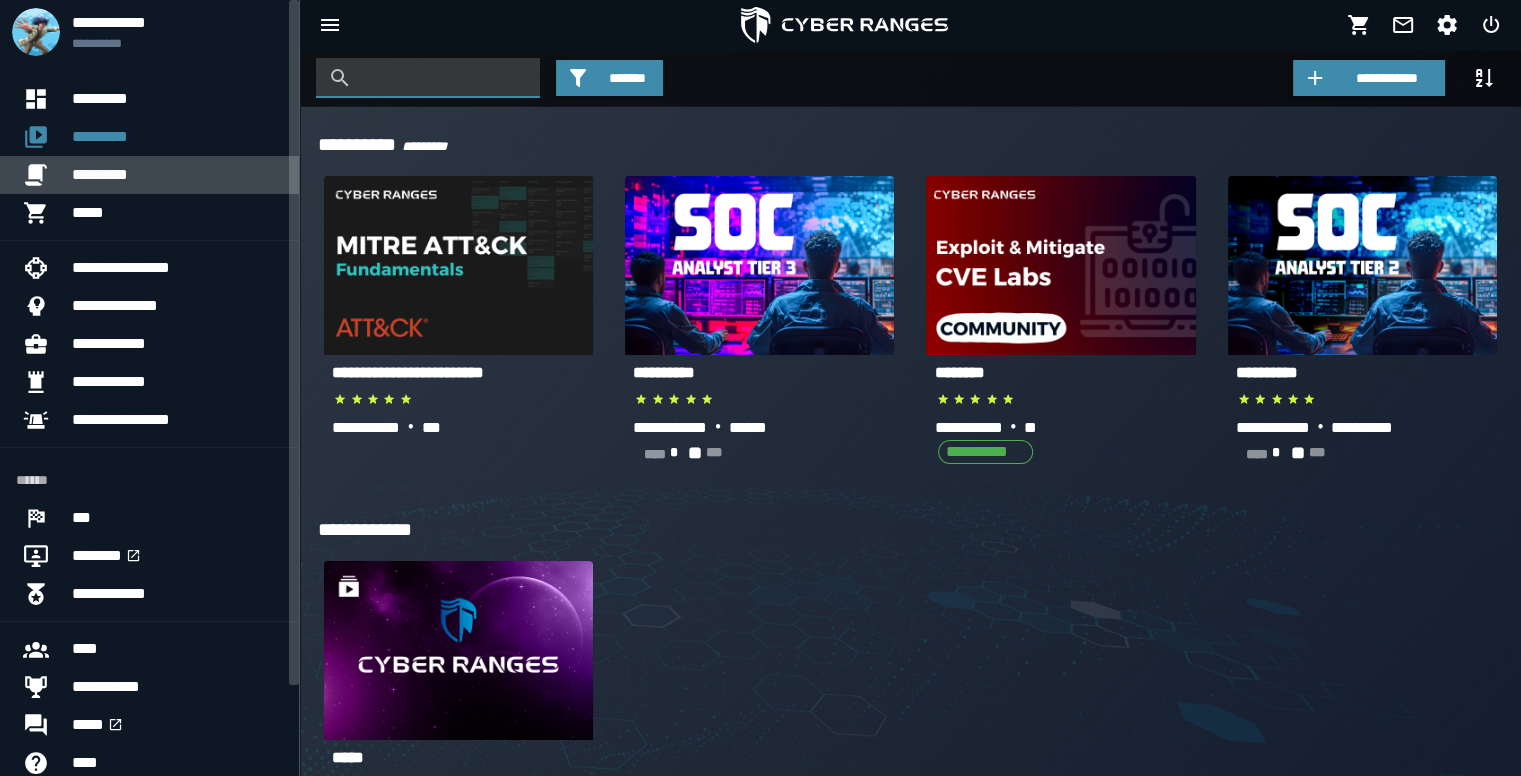 click on "*********" at bounding box center (177, 175) 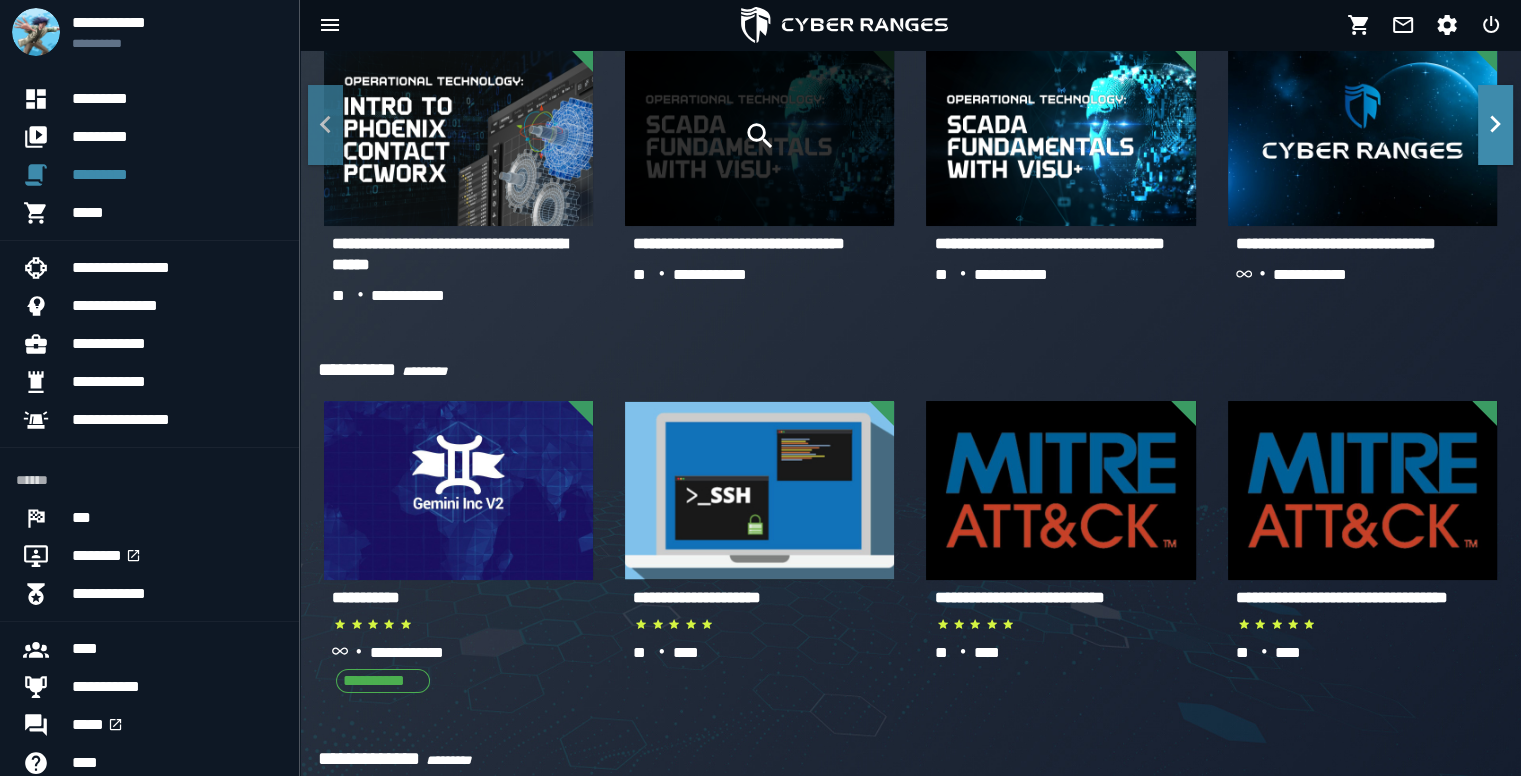 scroll, scrollTop: 686, scrollLeft: 0, axis: vertical 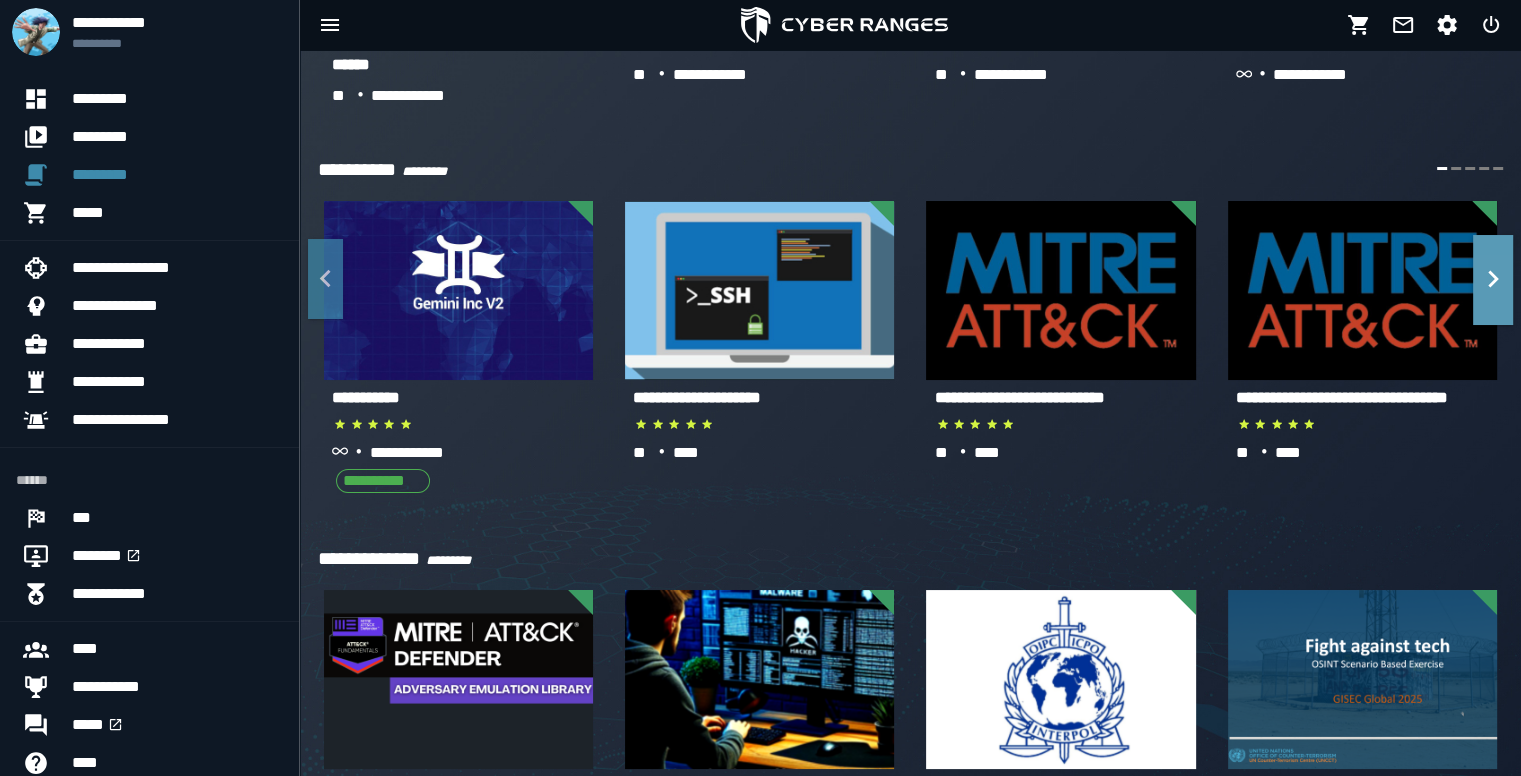 click at bounding box center [1493, 280] 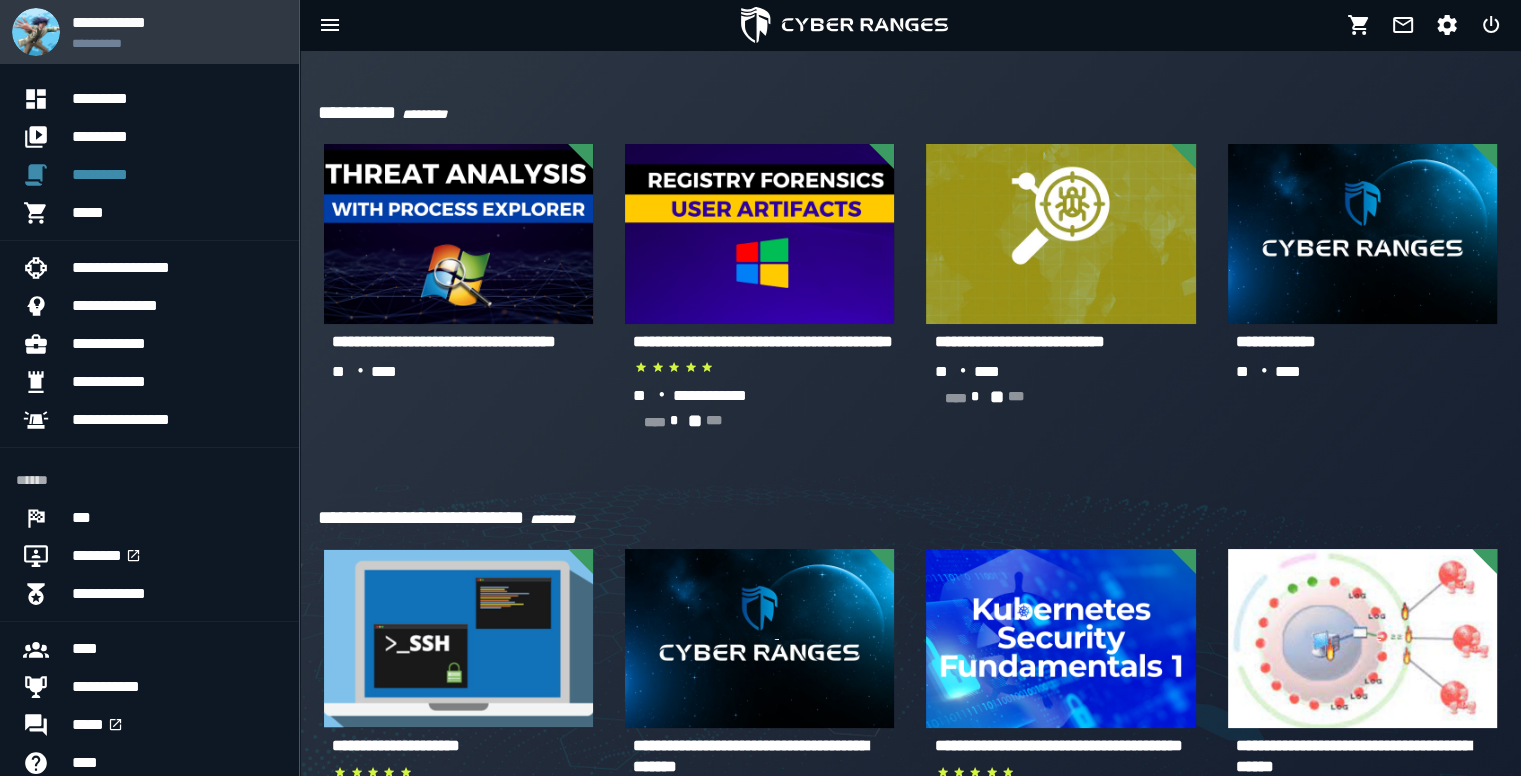 scroll, scrollTop: 2686, scrollLeft: 0, axis: vertical 